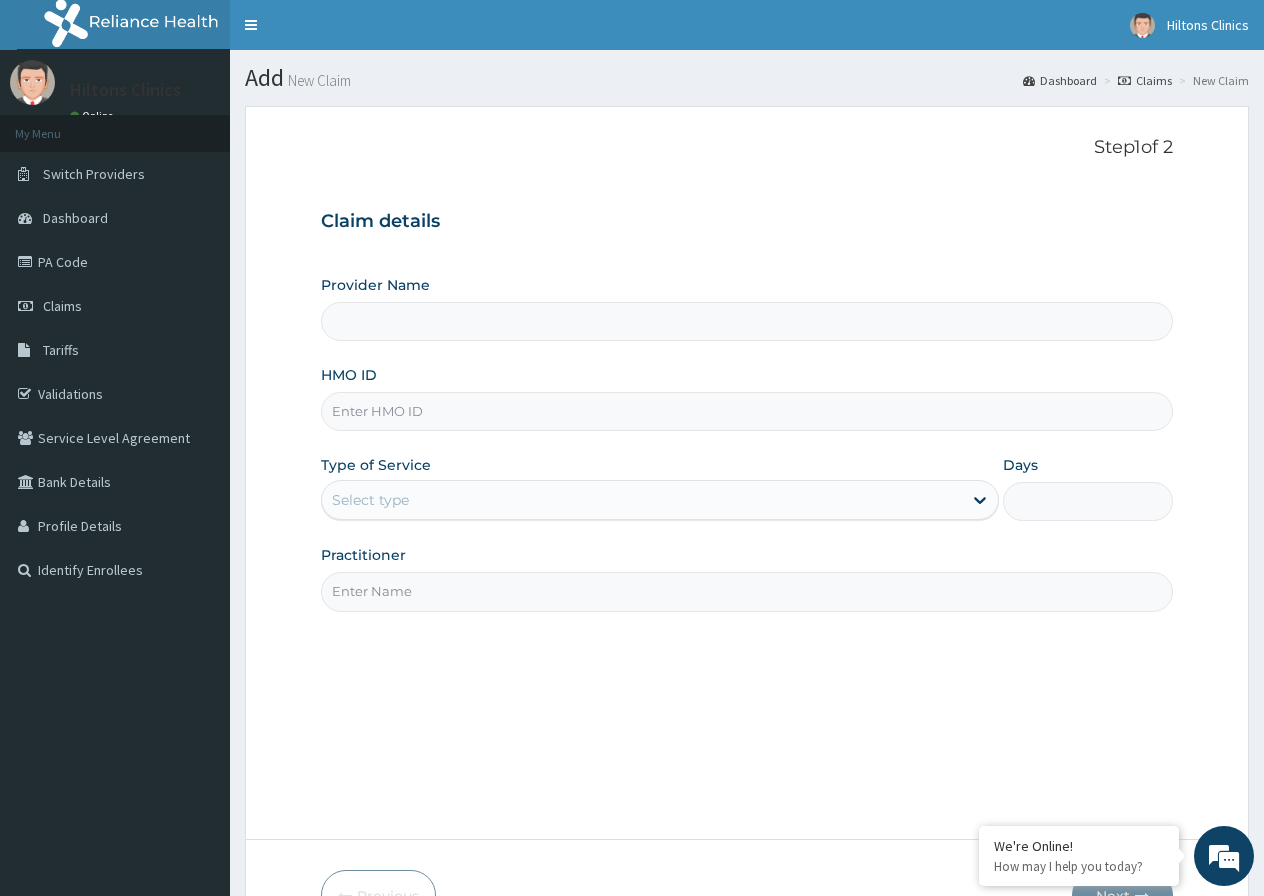 scroll, scrollTop: 0, scrollLeft: 0, axis: both 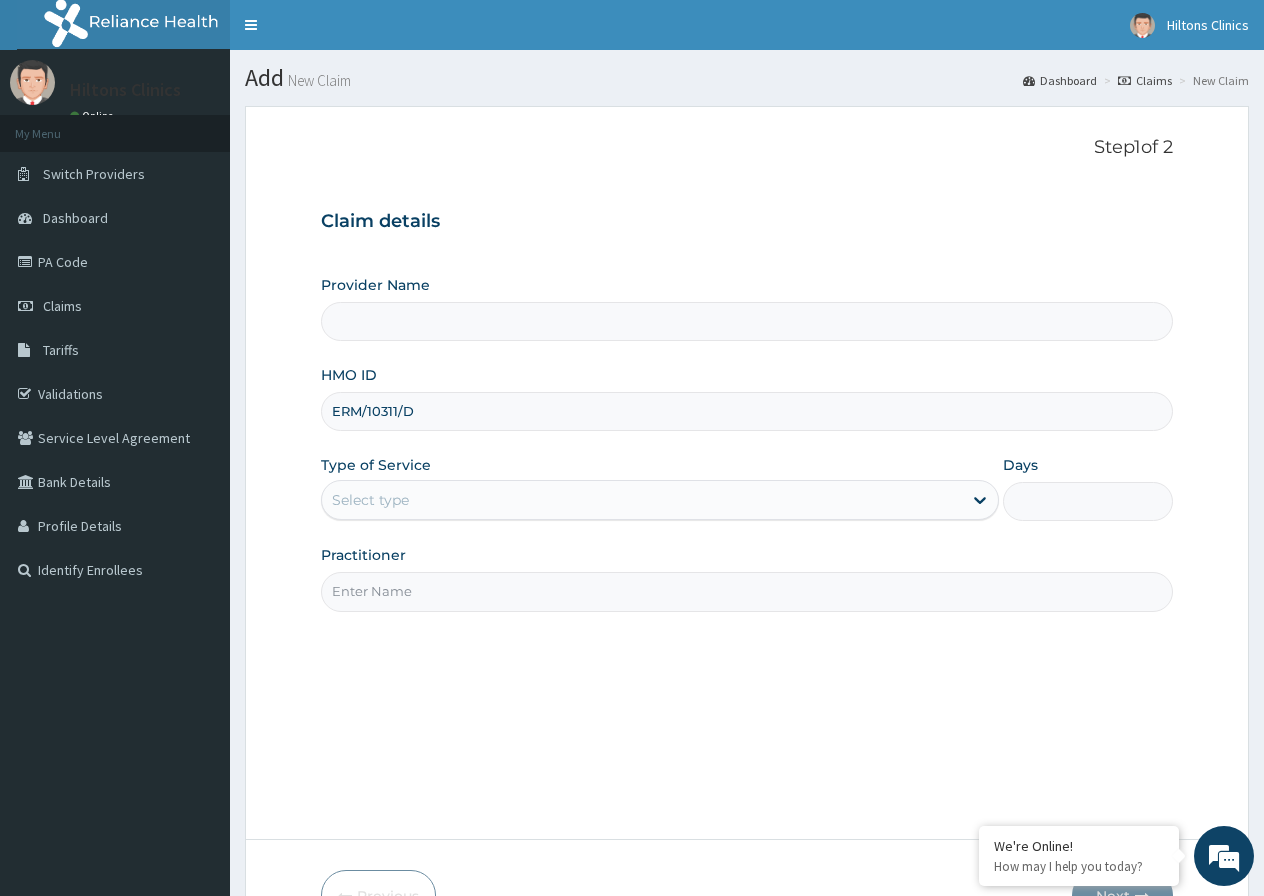 type on "Hilton Clinics" 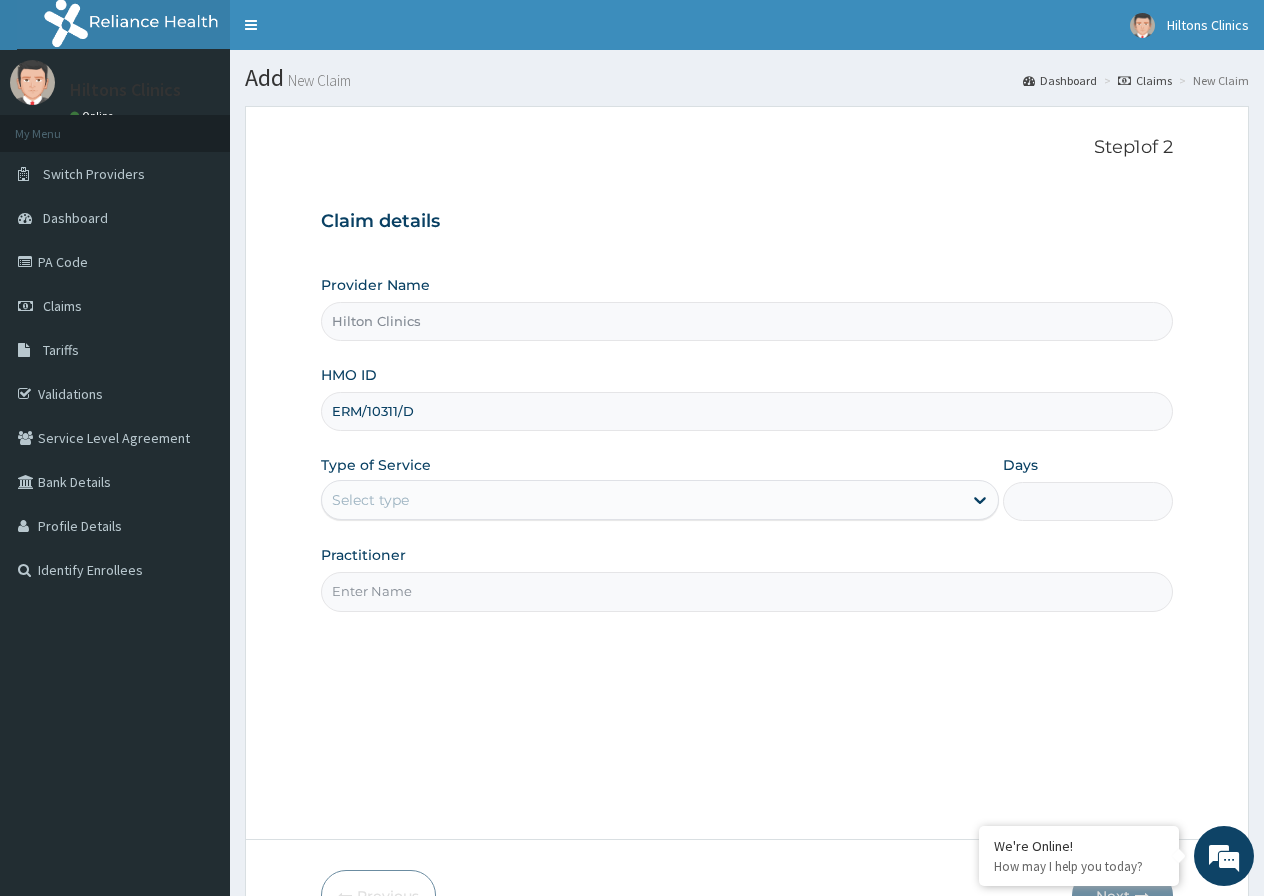 type on "ERM/10311/D" 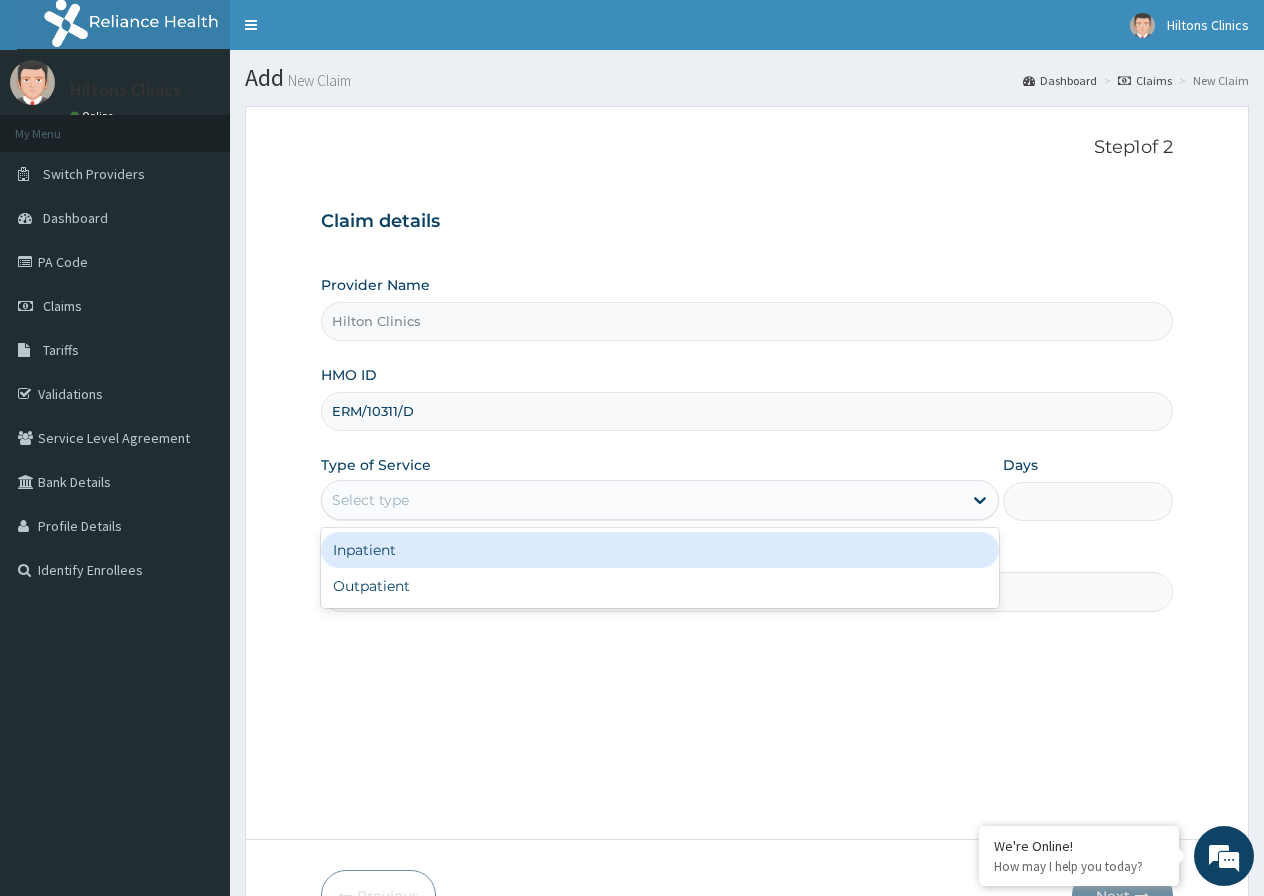 click on "Select type" at bounding box center (642, 500) 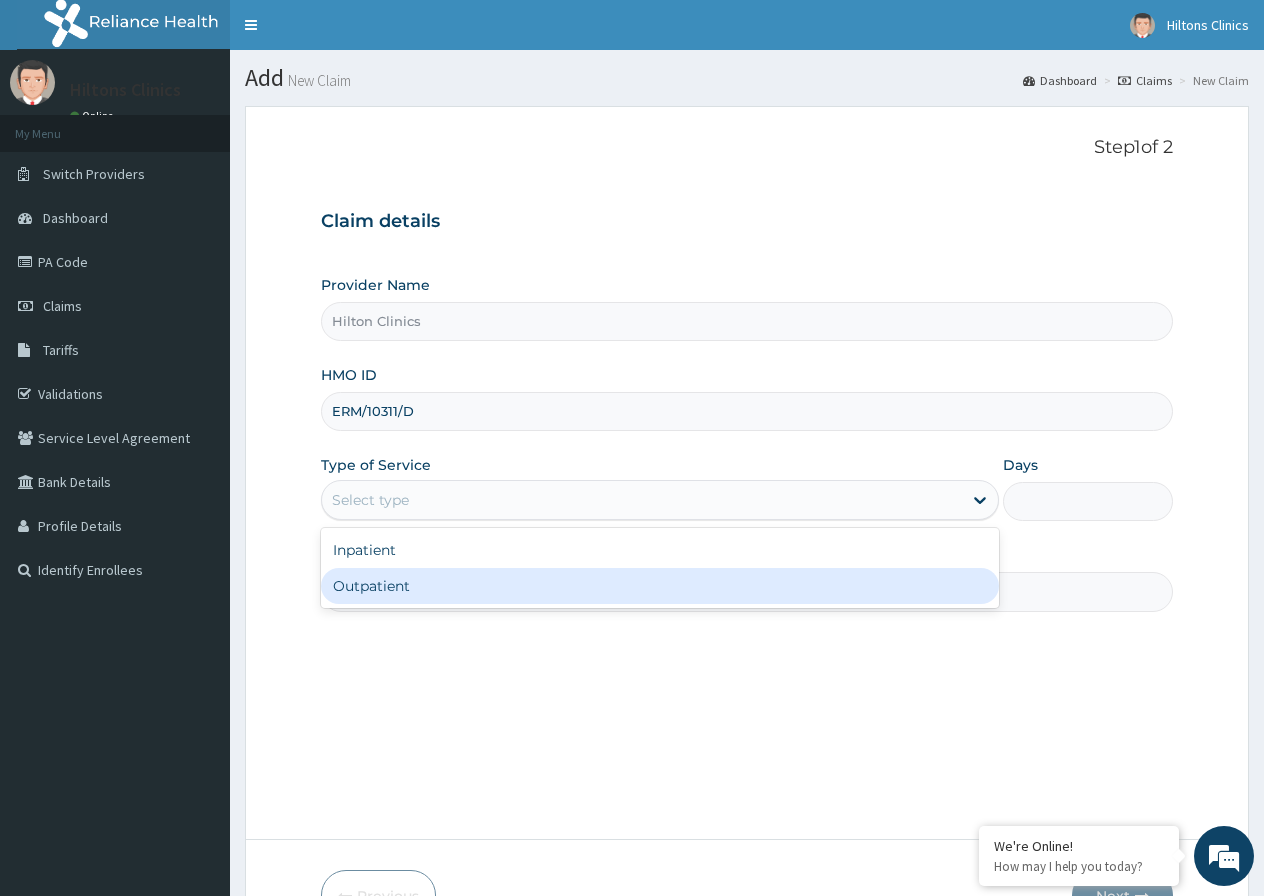 click on "Outpatient" at bounding box center [660, 586] 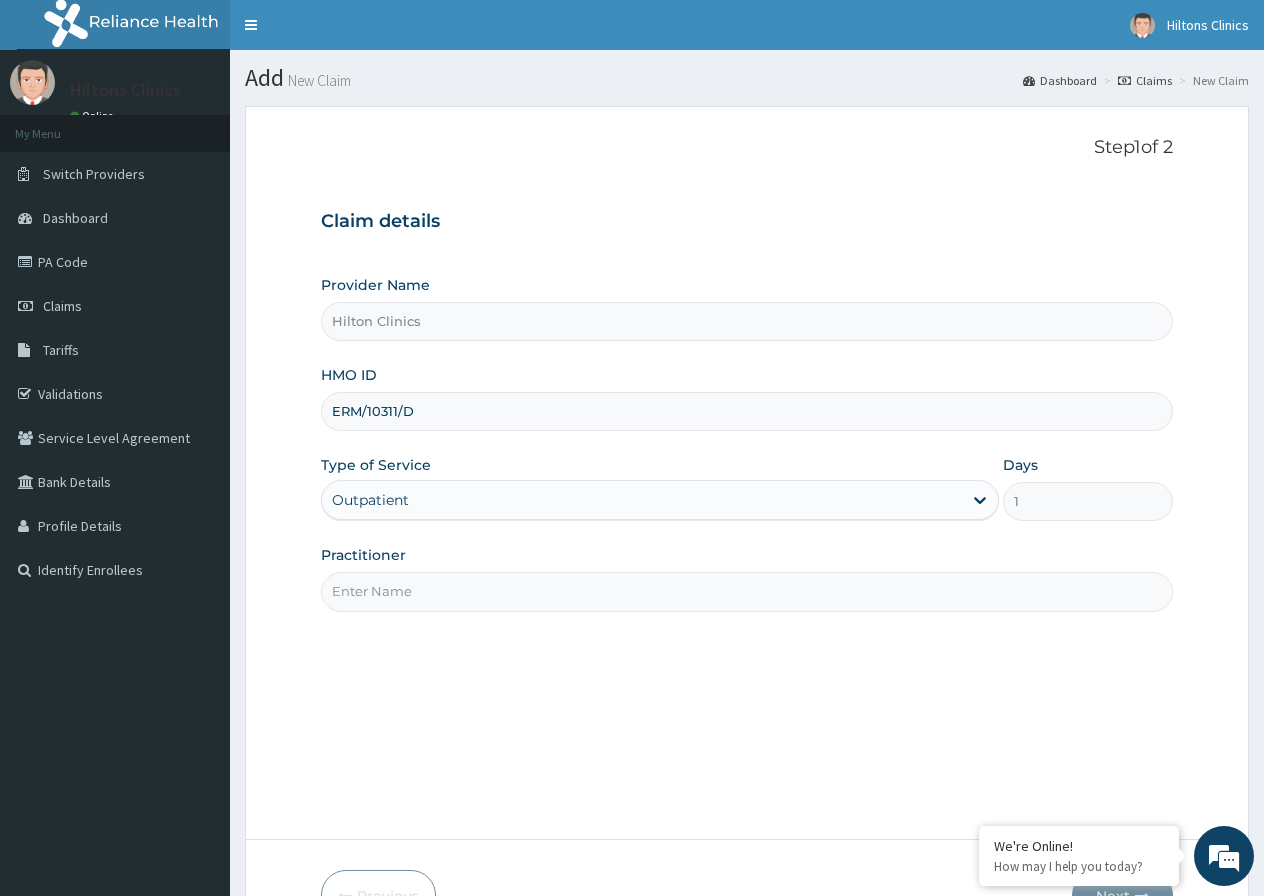 click on "Practitioner" at bounding box center (747, 591) 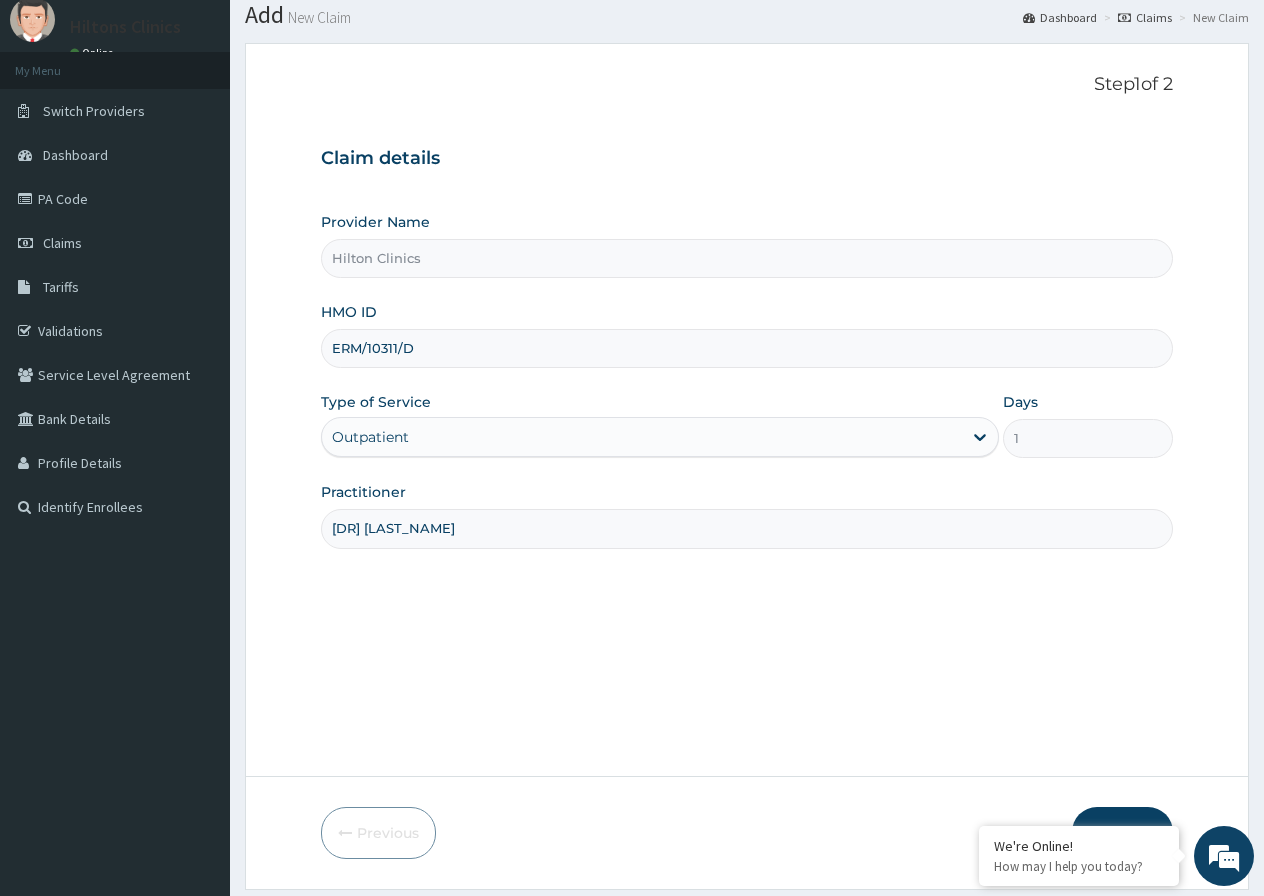 scroll, scrollTop: 123, scrollLeft: 0, axis: vertical 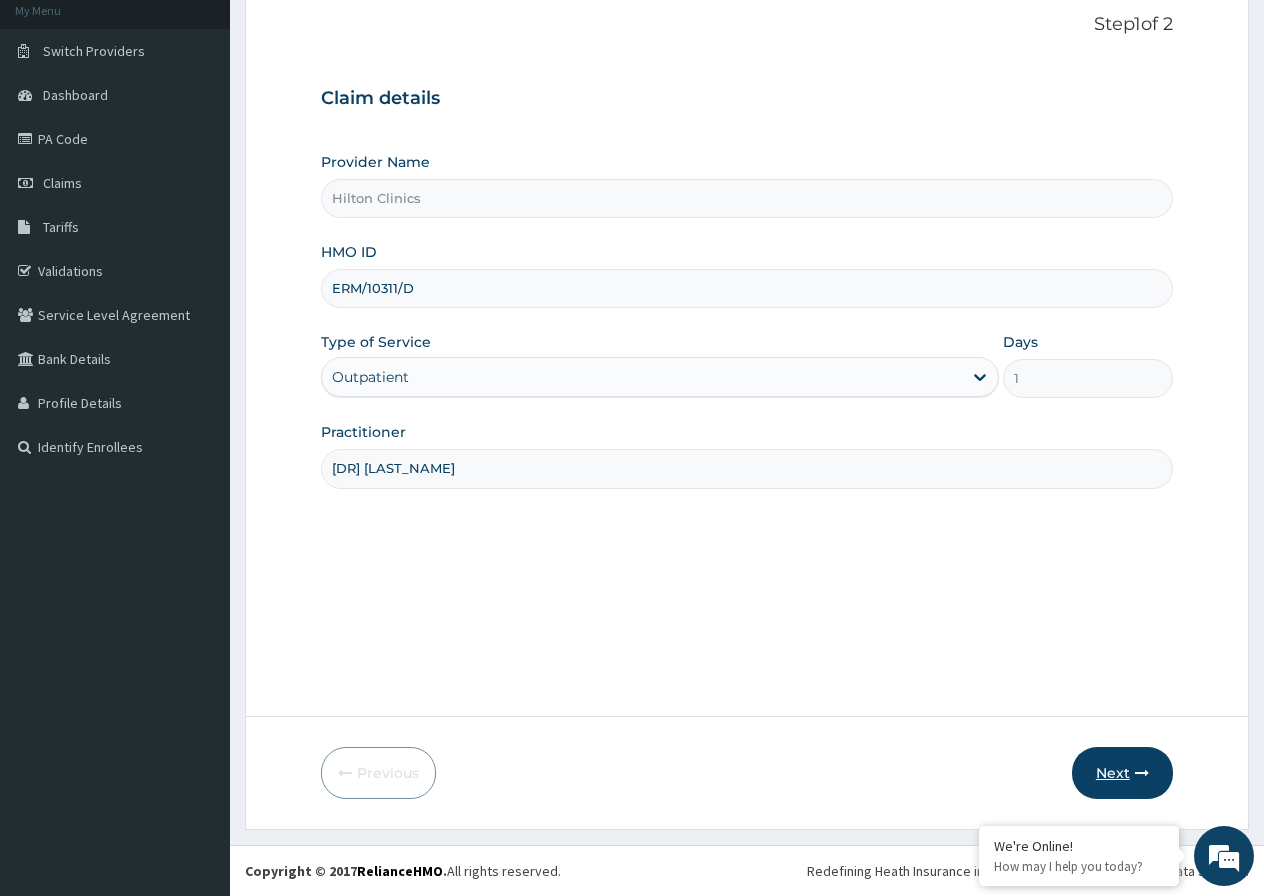click on "Next" at bounding box center [1122, 773] 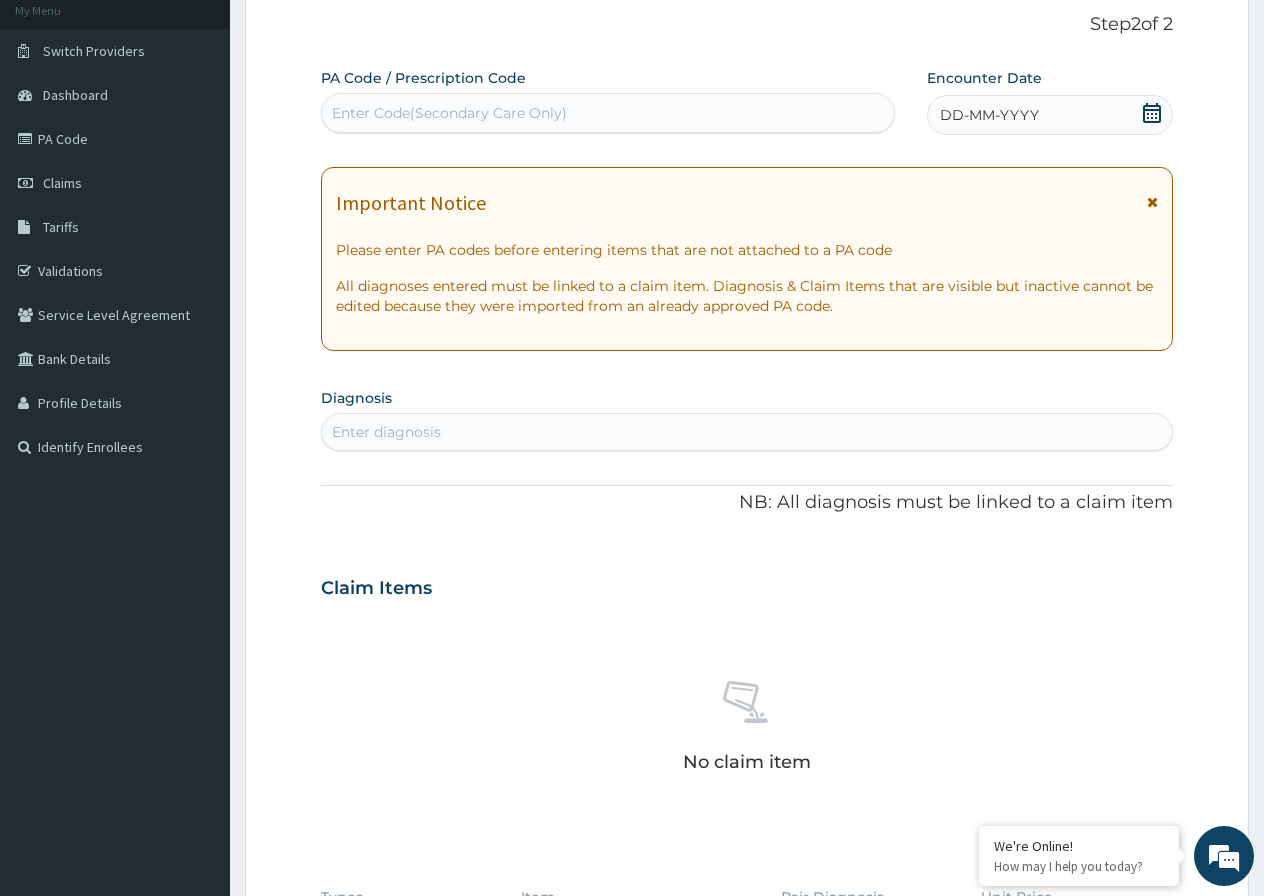 click on "Enter Code(Secondary Care Only)" at bounding box center [449, 113] 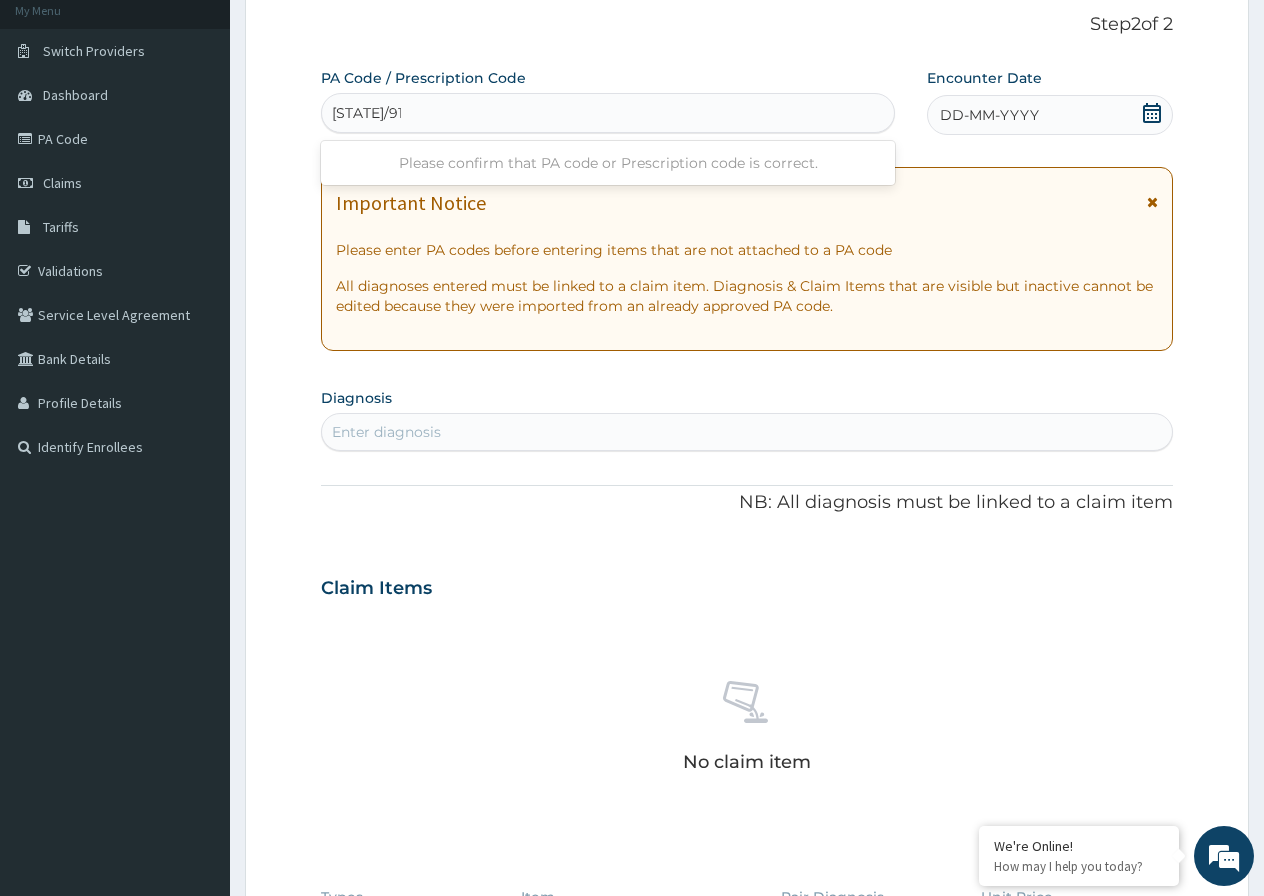 type on "PA/910EA8" 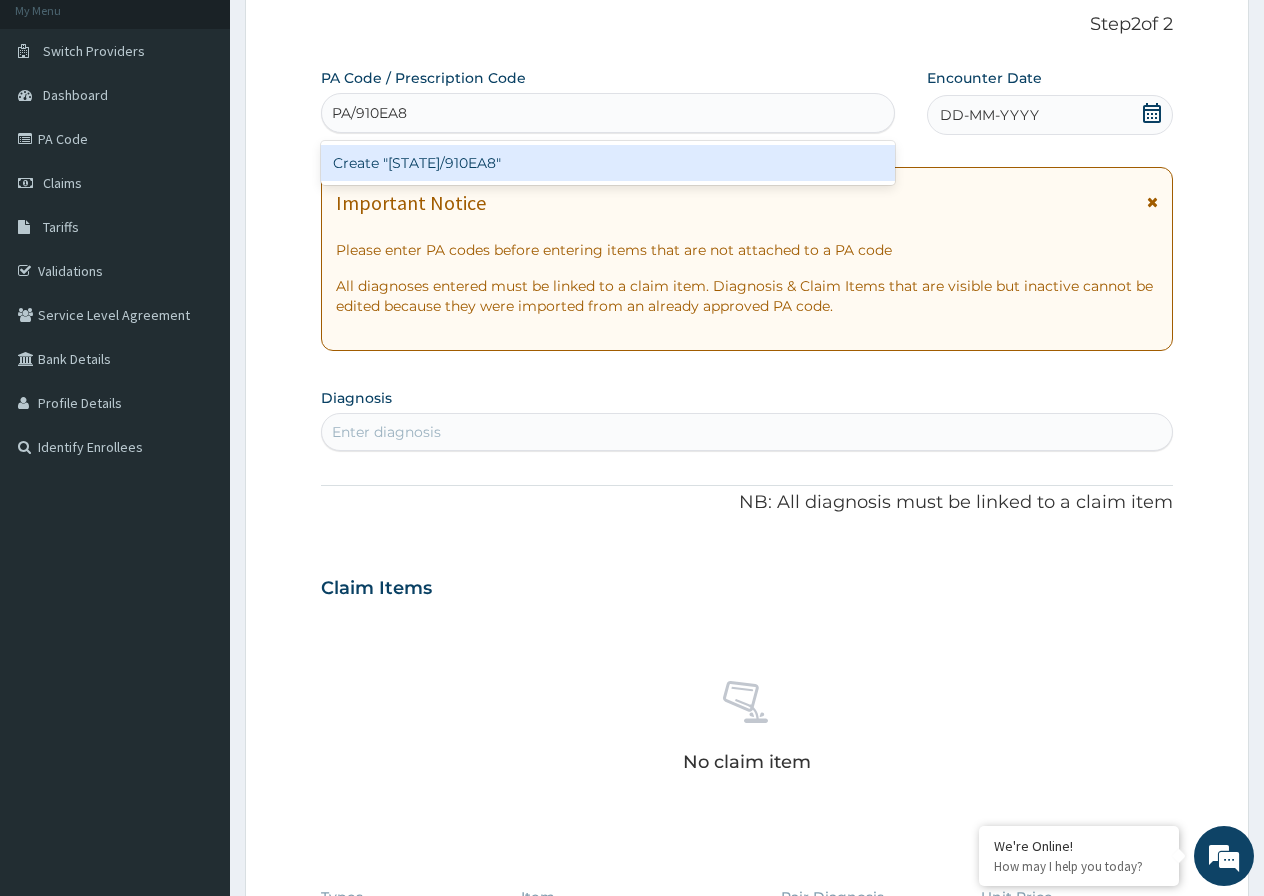 click on "Create "PA/910EA8"" at bounding box center (608, 163) 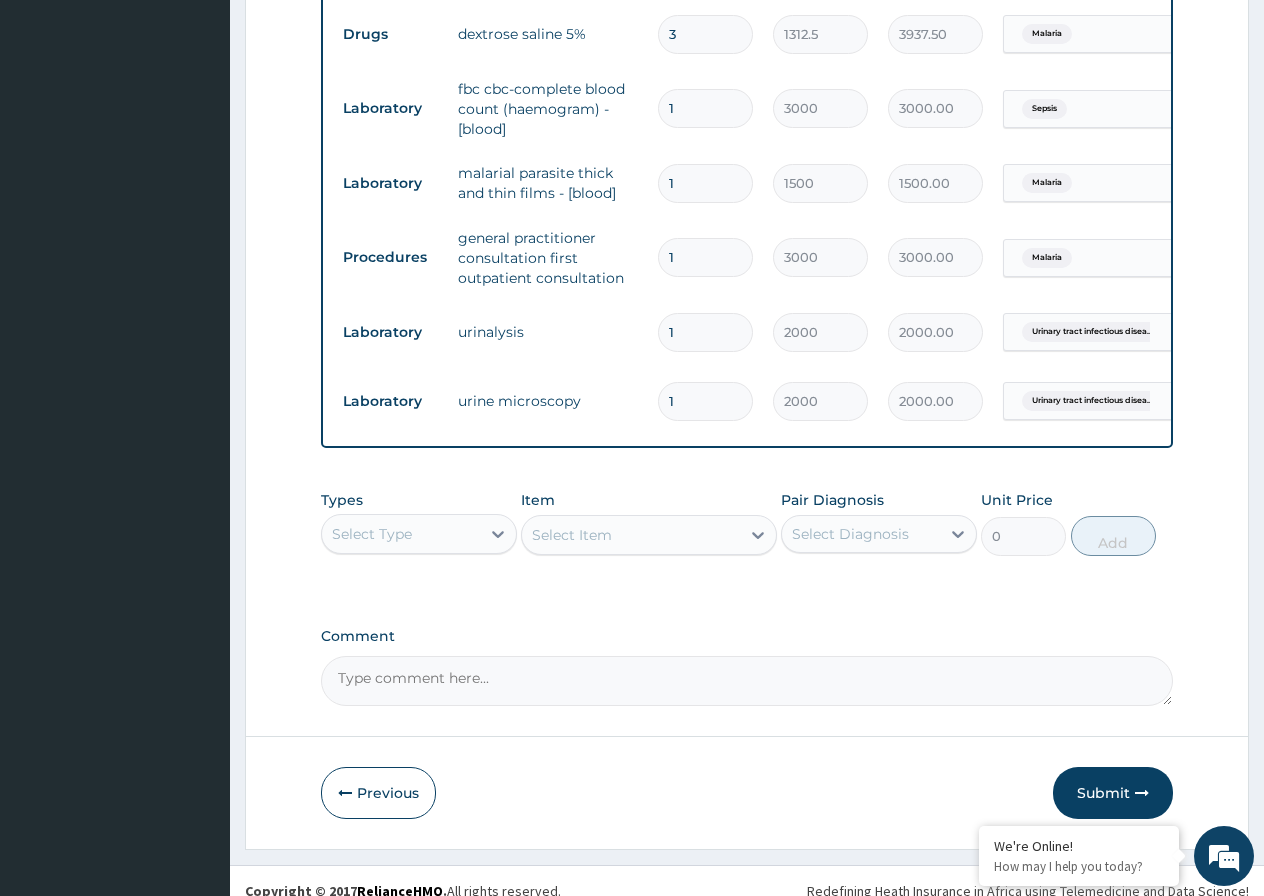 scroll, scrollTop: 1385, scrollLeft: 0, axis: vertical 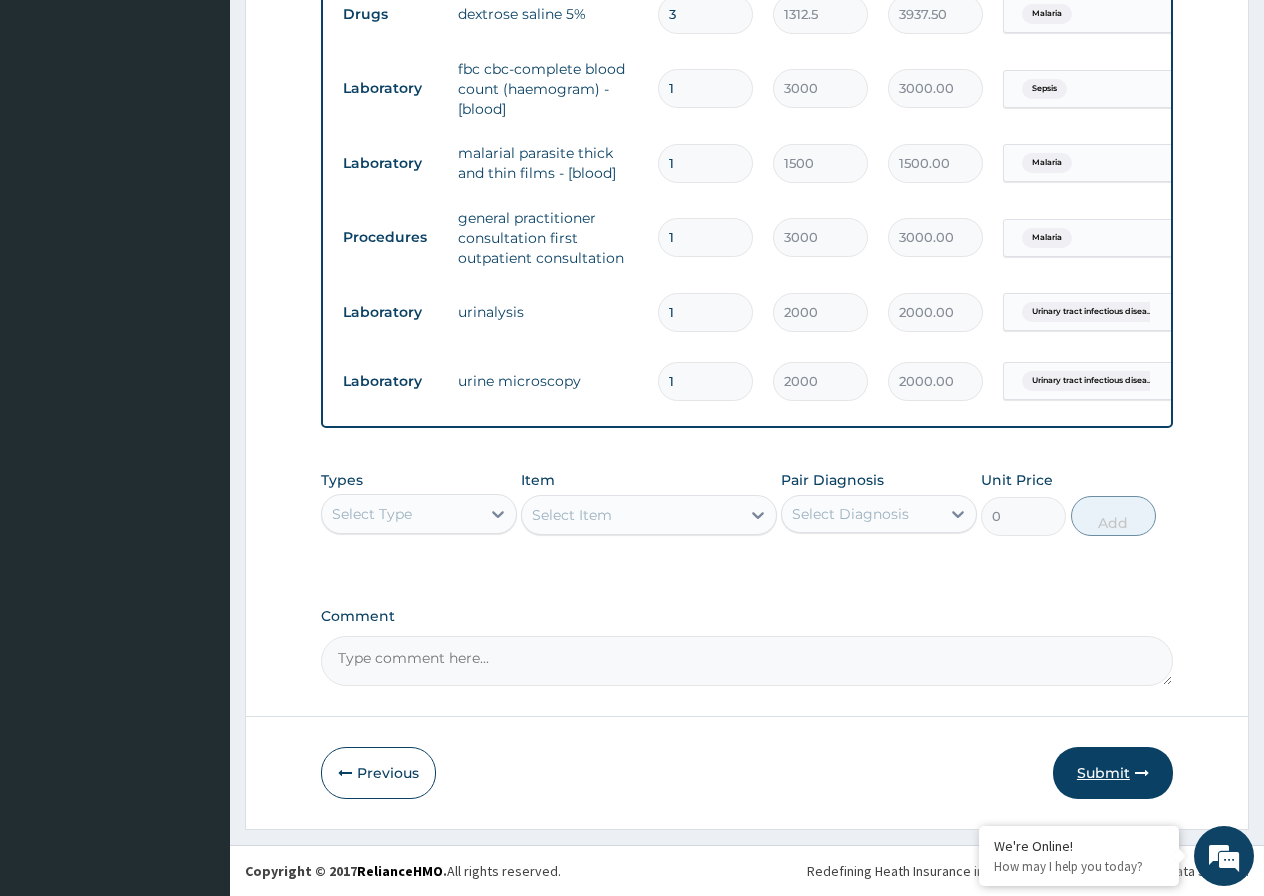 click on "Submit" at bounding box center [1113, 773] 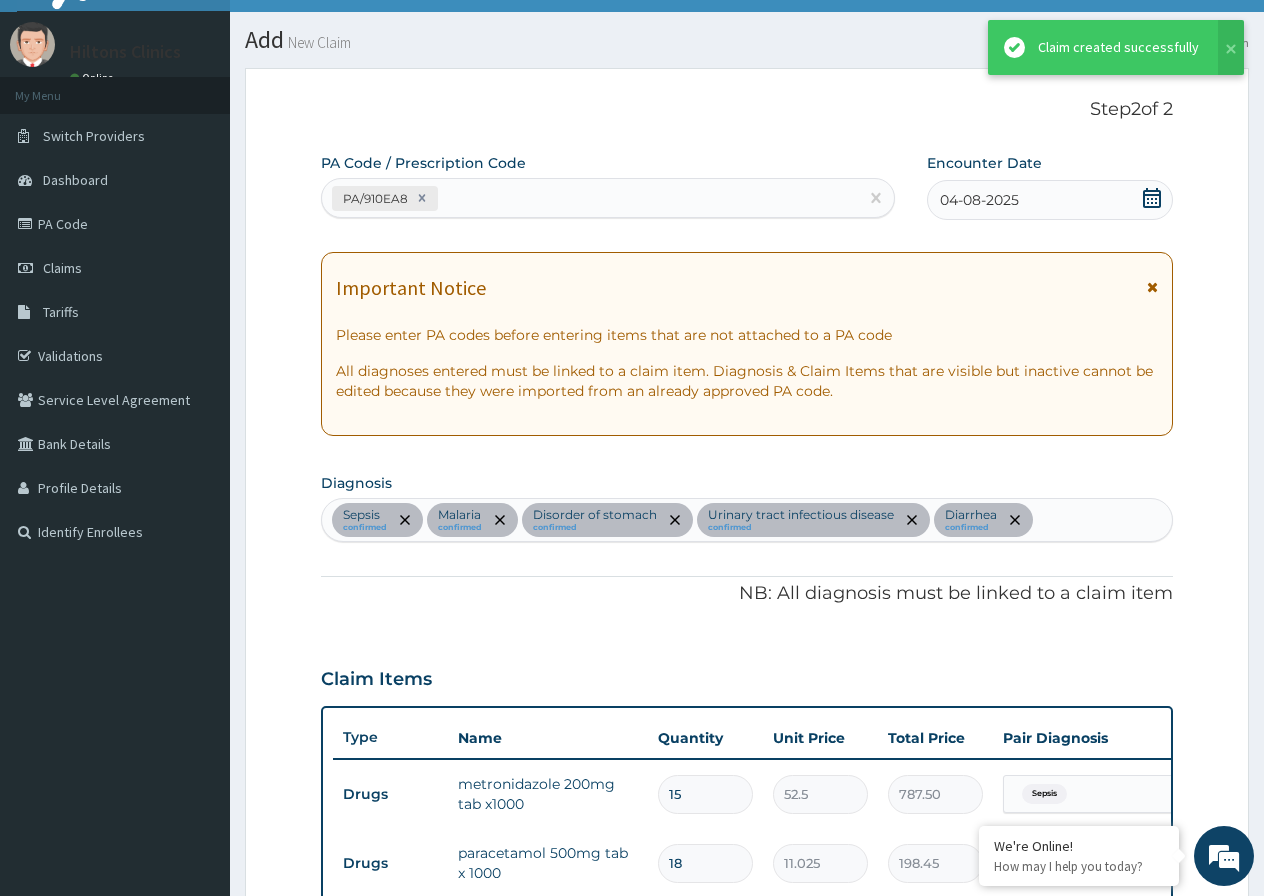 scroll, scrollTop: 1385, scrollLeft: 0, axis: vertical 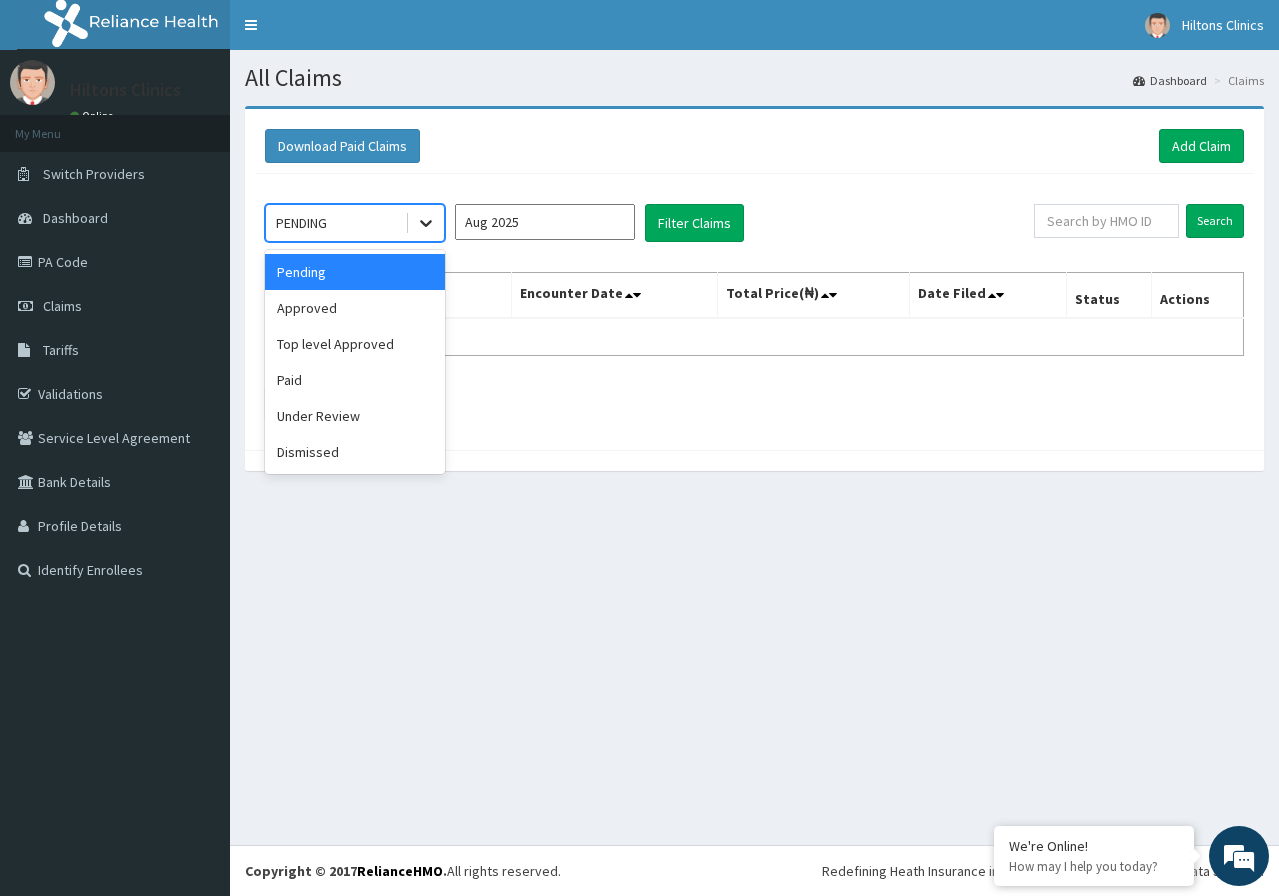click 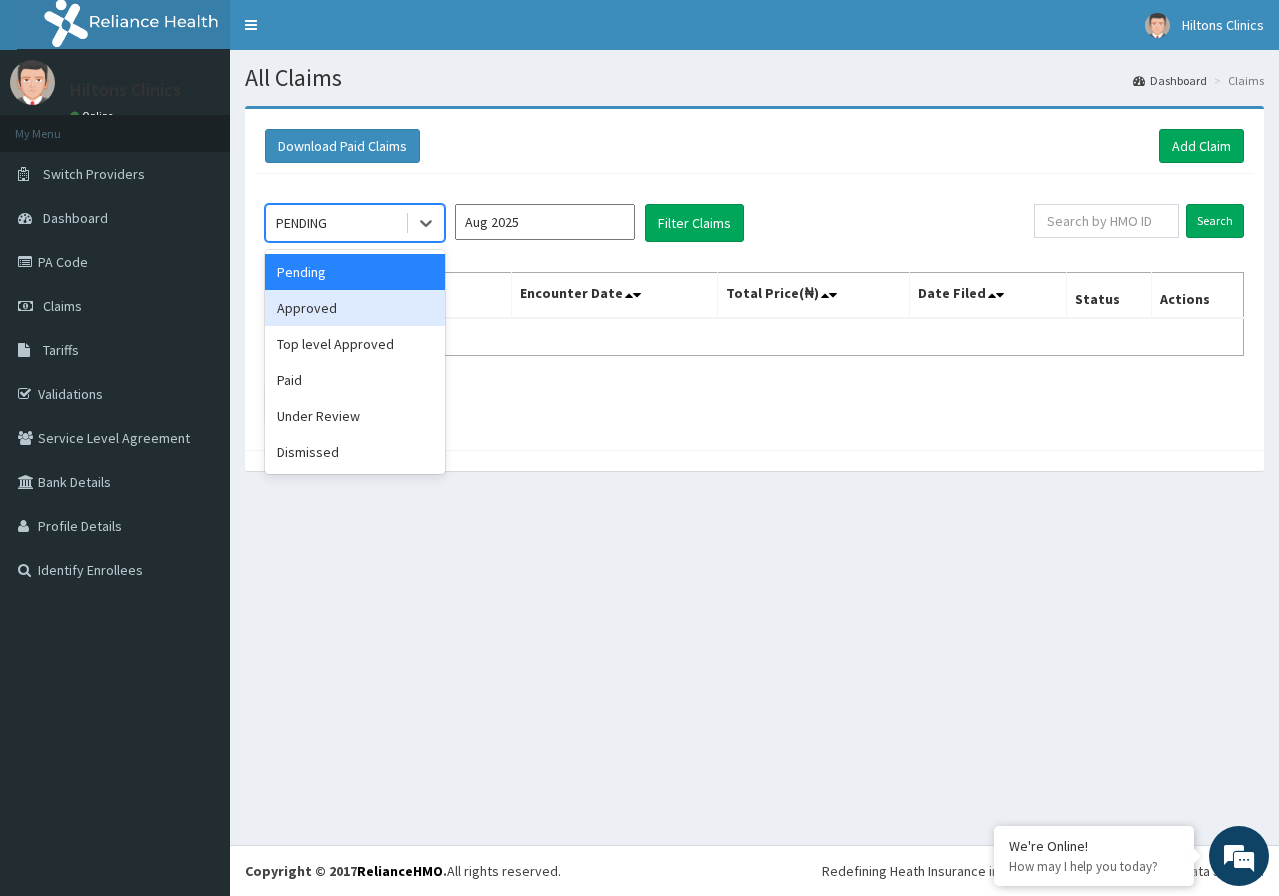 click on "Approved" at bounding box center [355, 308] 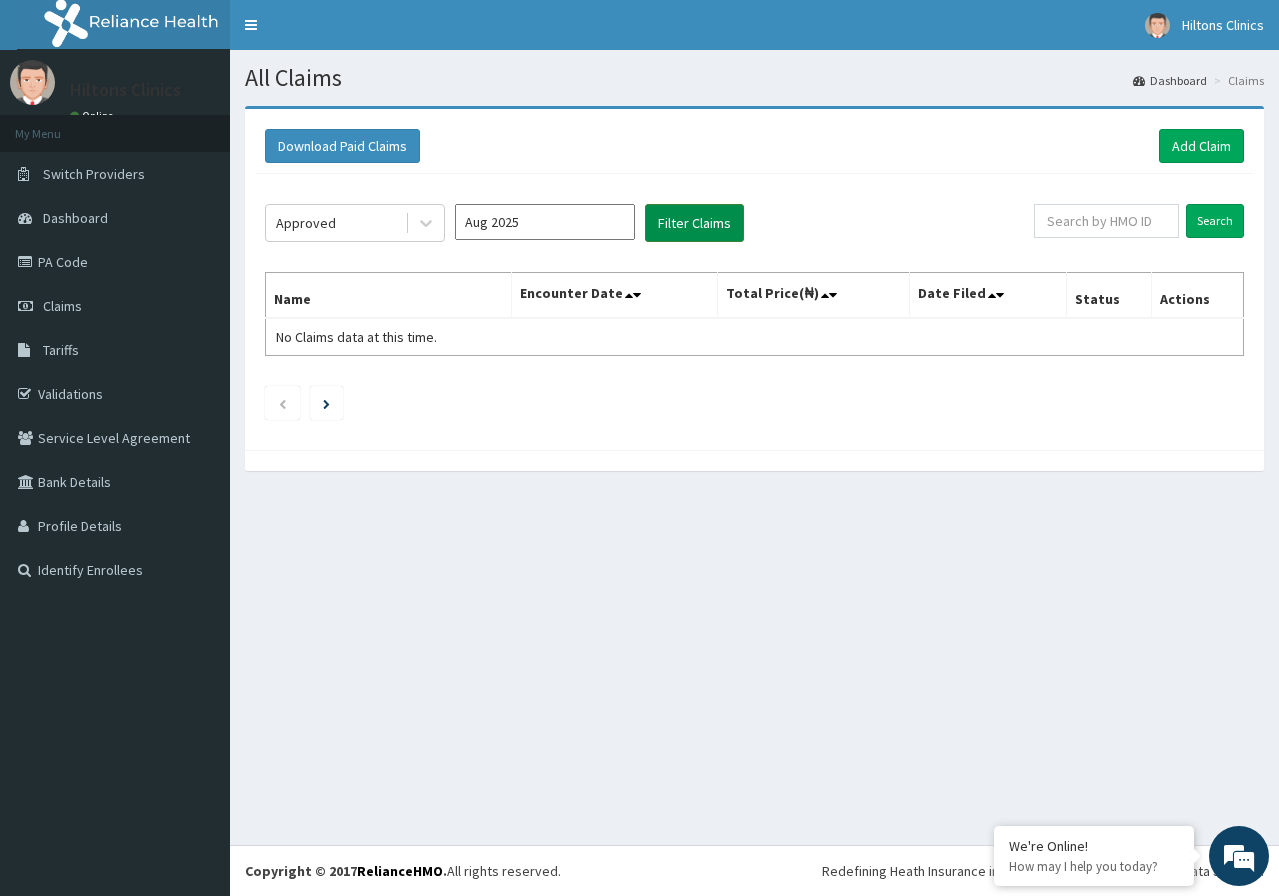 click on "Filter Claims" at bounding box center (694, 223) 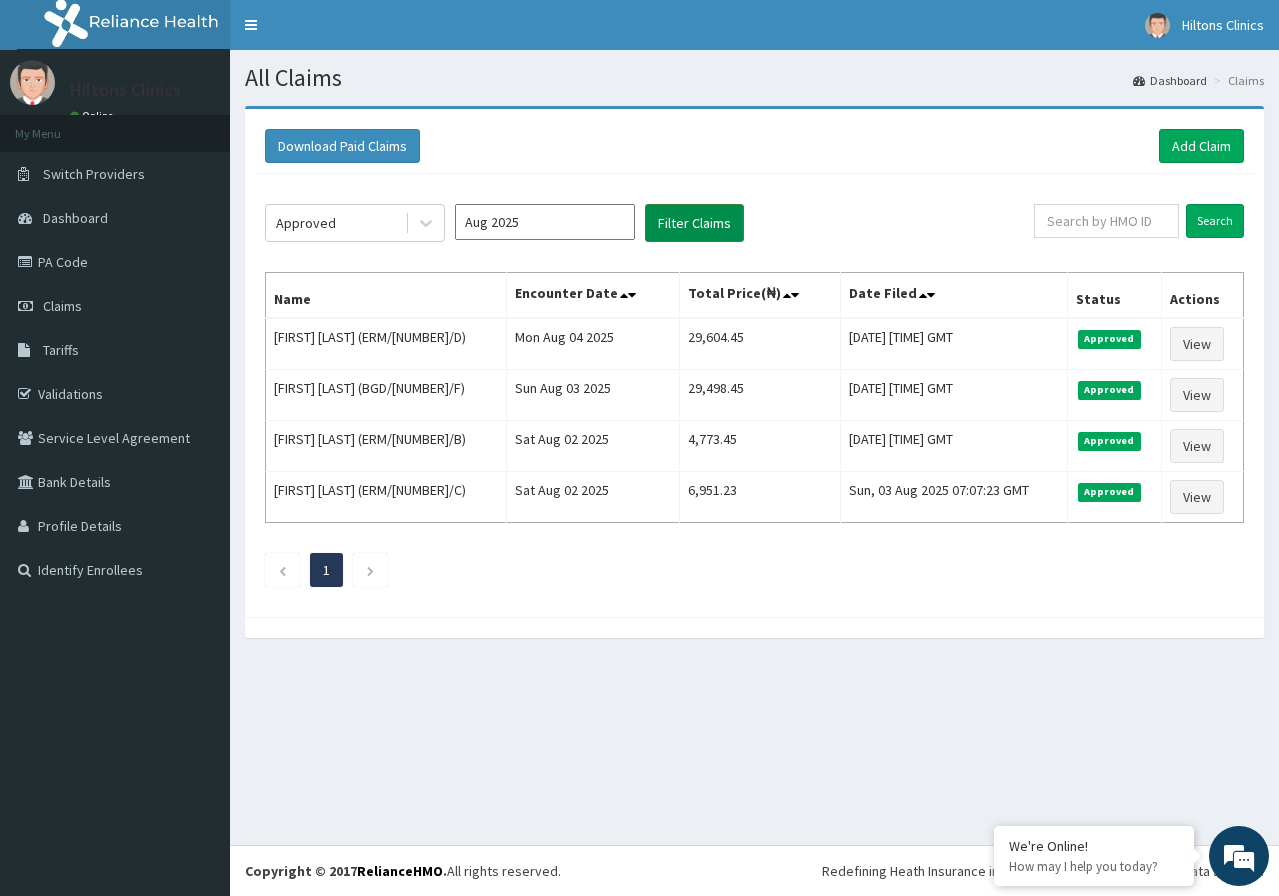 scroll, scrollTop: 0, scrollLeft: 0, axis: both 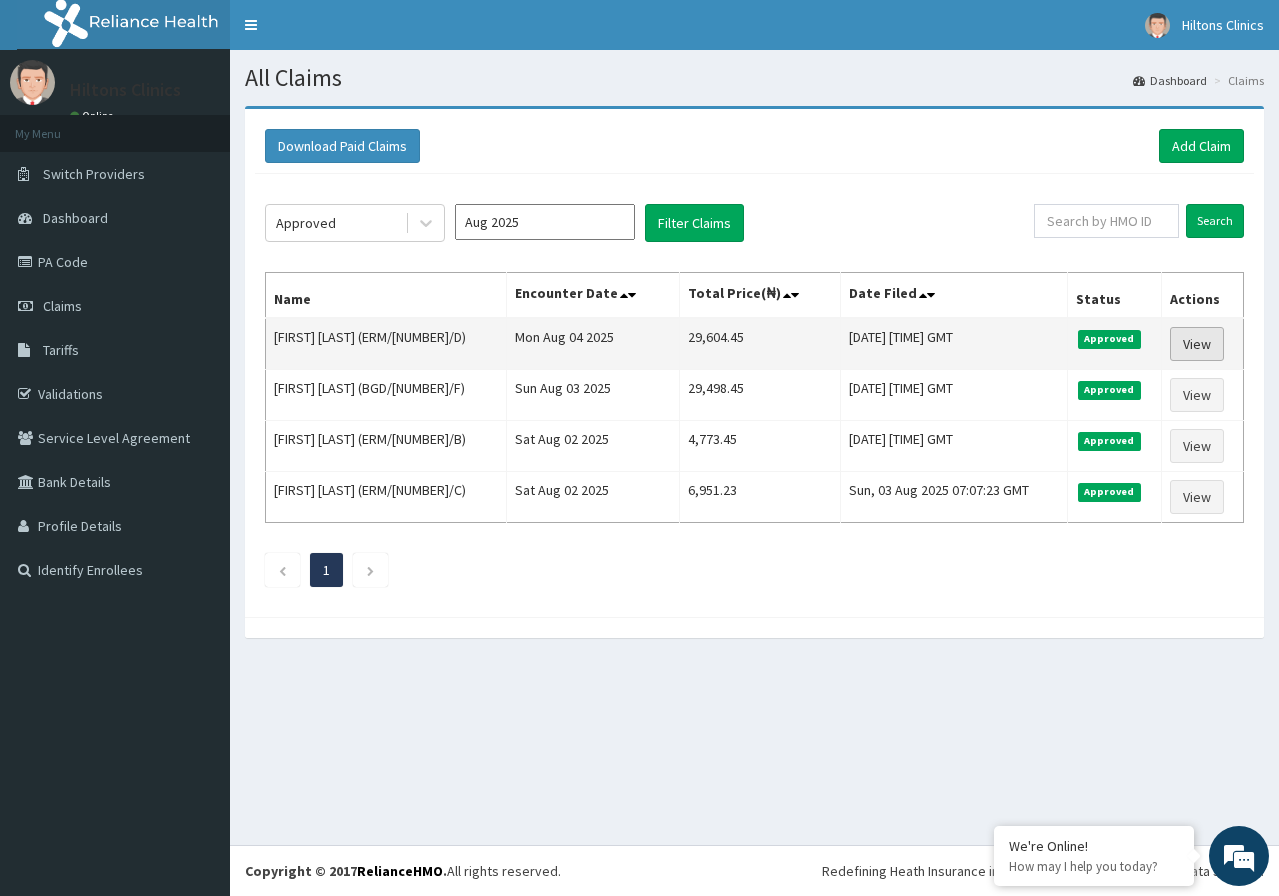 click on "View" at bounding box center (1197, 344) 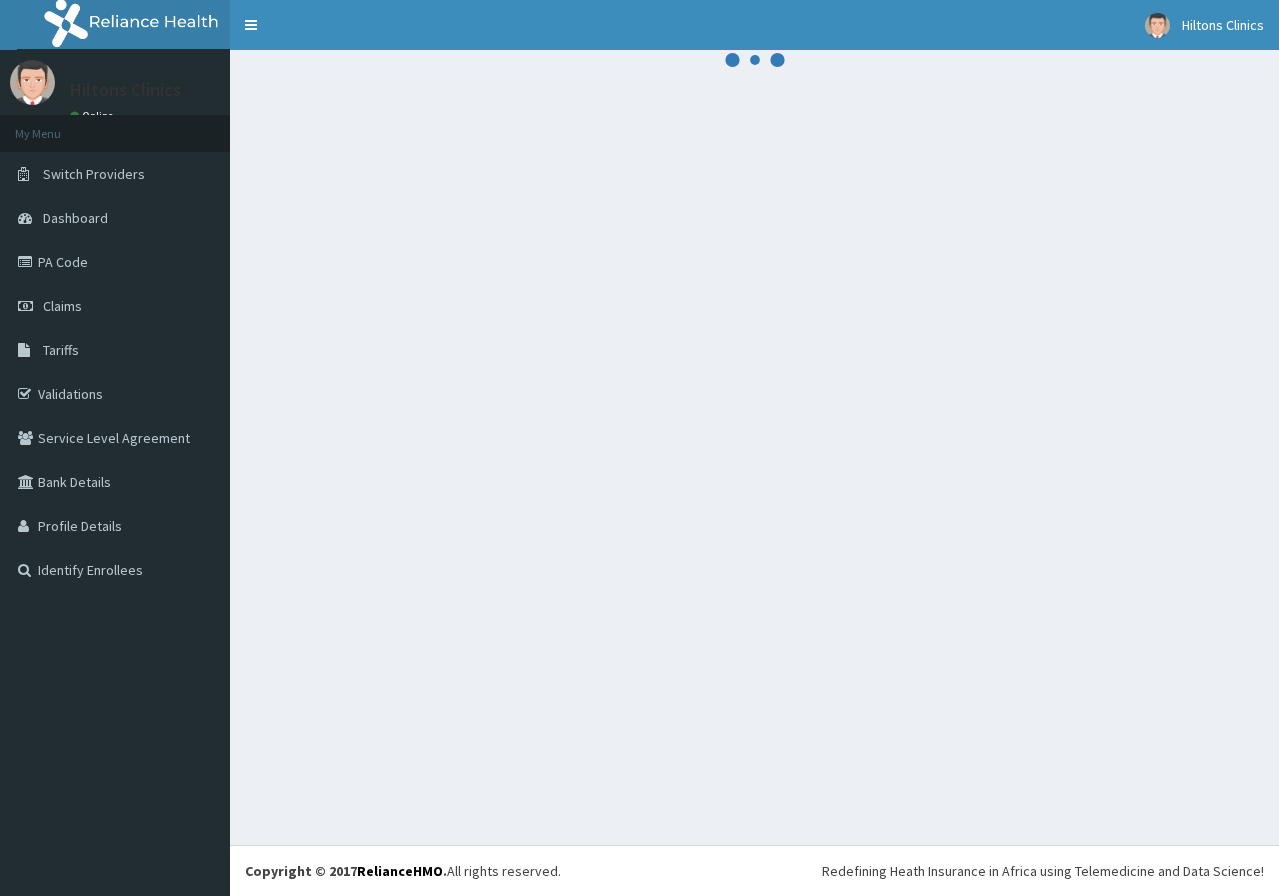 scroll, scrollTop: 0, scrollLeft: 0, axis: both 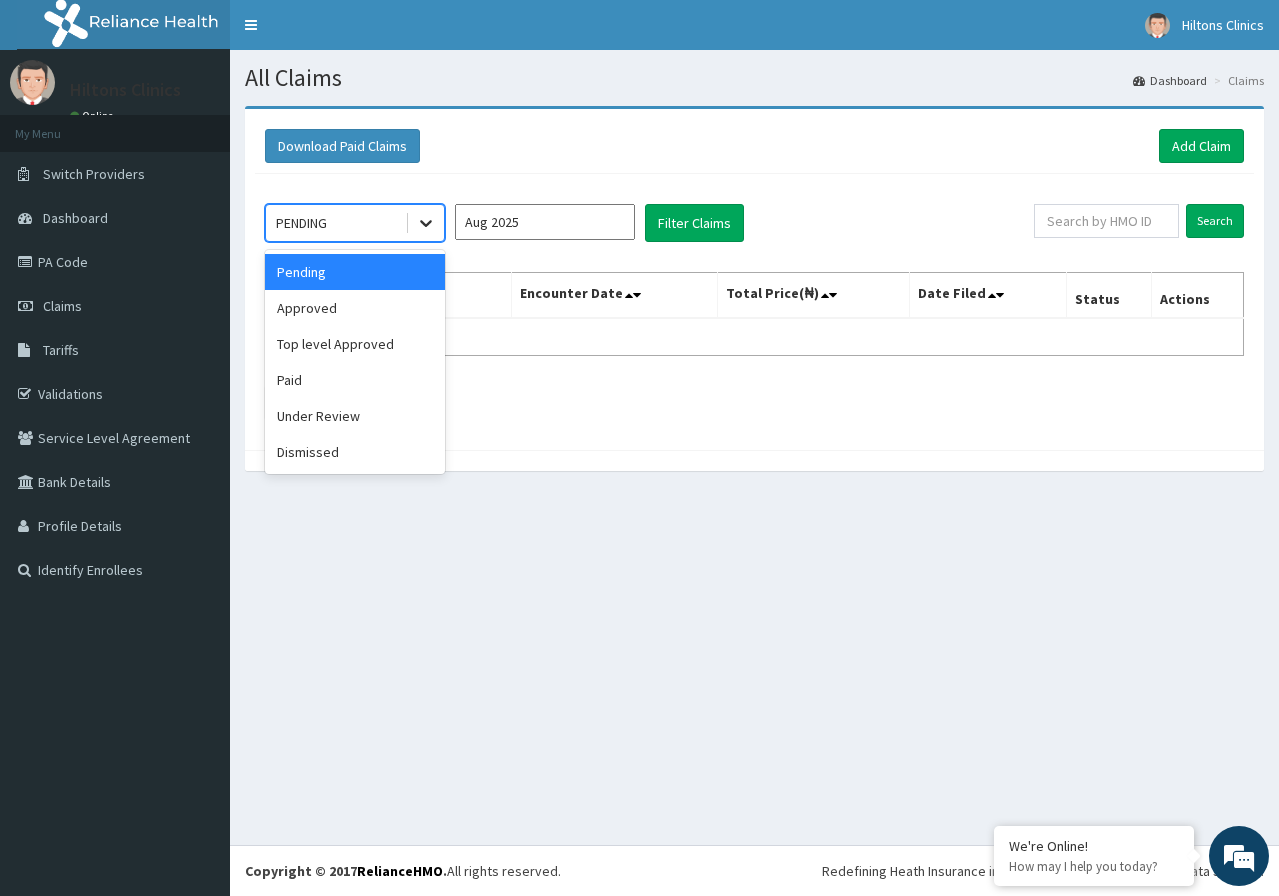 click 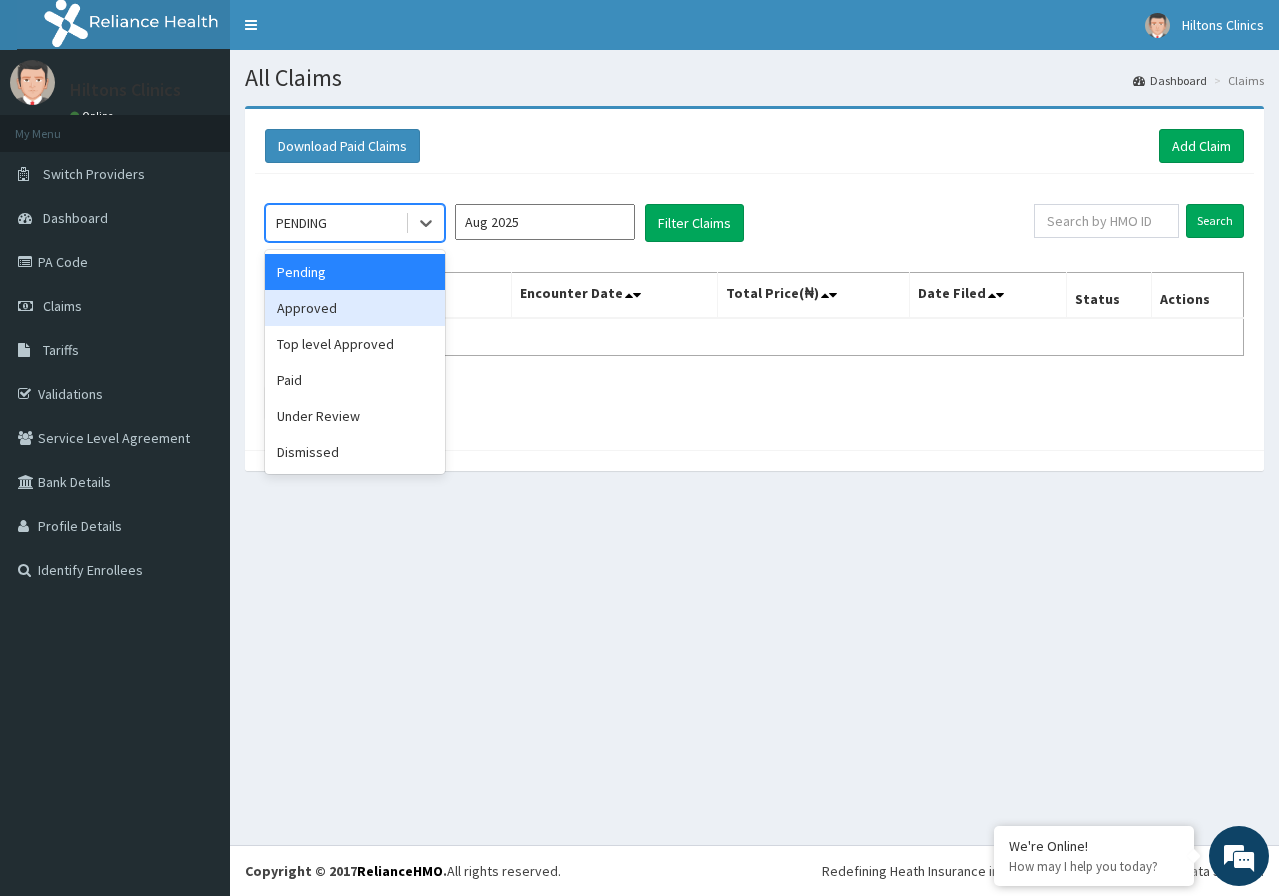 click on "Approved" at bounding box center [355, 308] 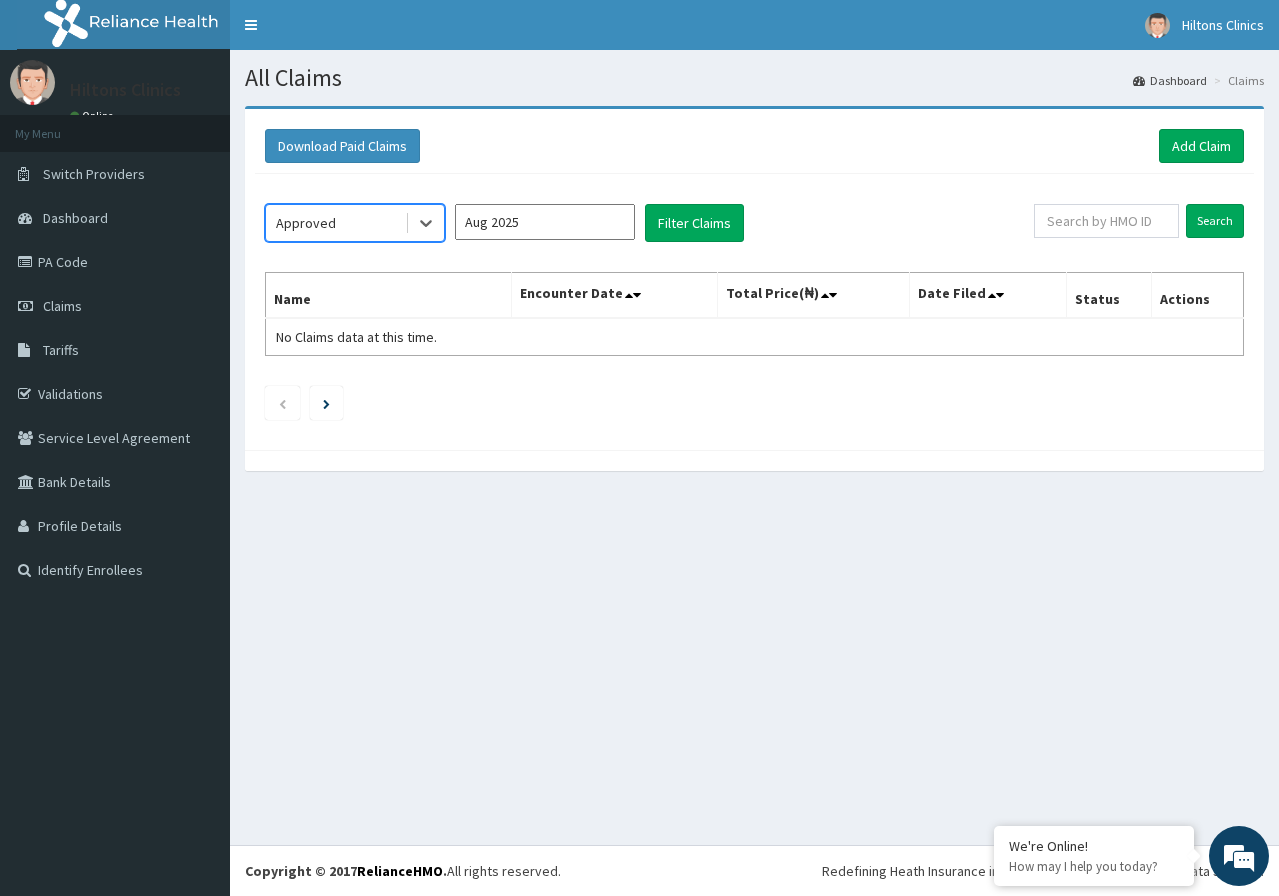 scroll, scrollTop: 0, scrollLeft: 0, axis: both 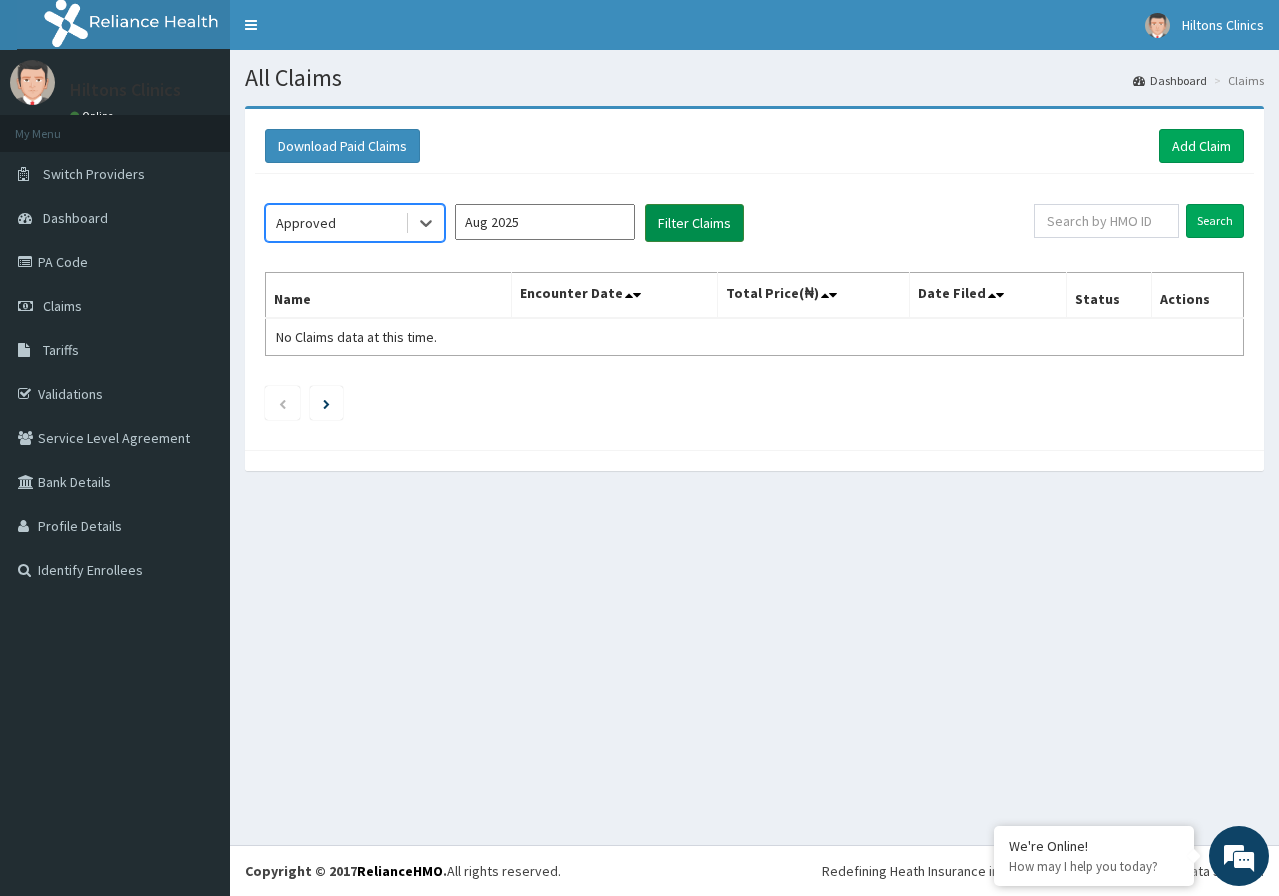 click on "Filter Claims" at bounding box center [694, 223] 